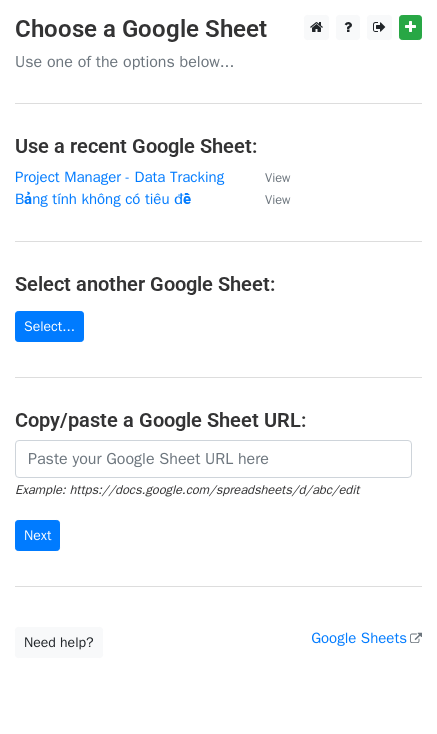 scroll, scrollTop: 0, scrollLeft: 0, axis: both 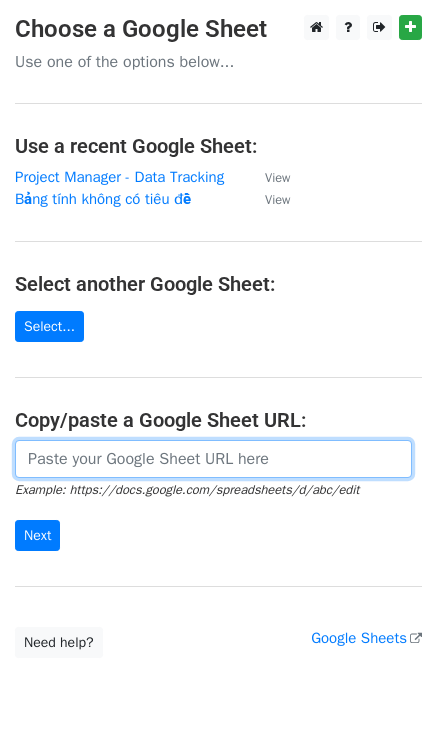 click at bounding box center [213, 459] 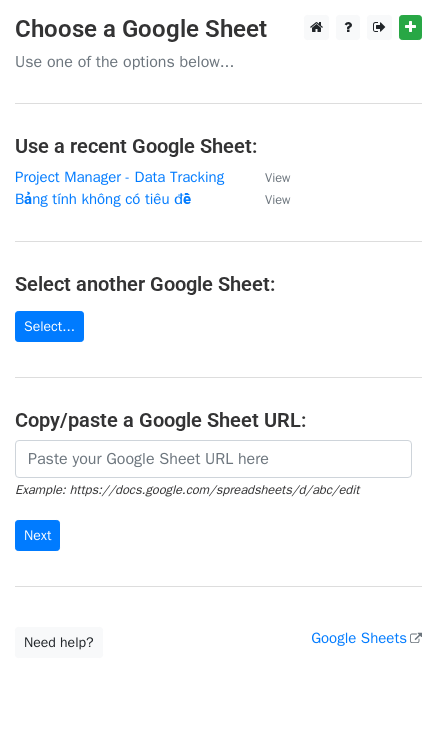 scroll, scrollTop: 0, scrollLeft: 0, axis: both 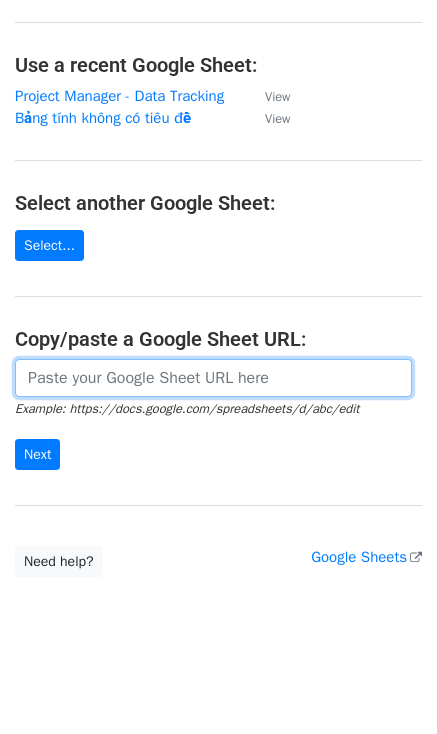click at bounding box center (213, 378) 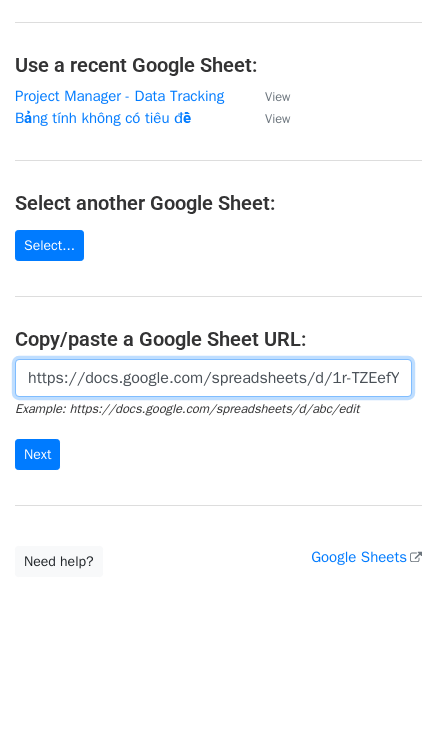 scroll, scrollTop: 0, scrollLeft: 580, axis: horizontal 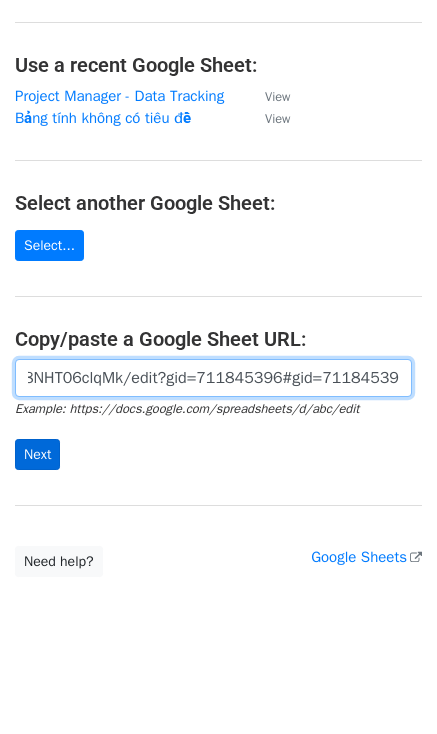 type on "https://docs.google.com/spreadsheets/d/1r-TZEefYFduoIlwAZOApV5HOgX_Wqfc_8NHT06clqMk/edit?gid=711845396#gid=711845396" 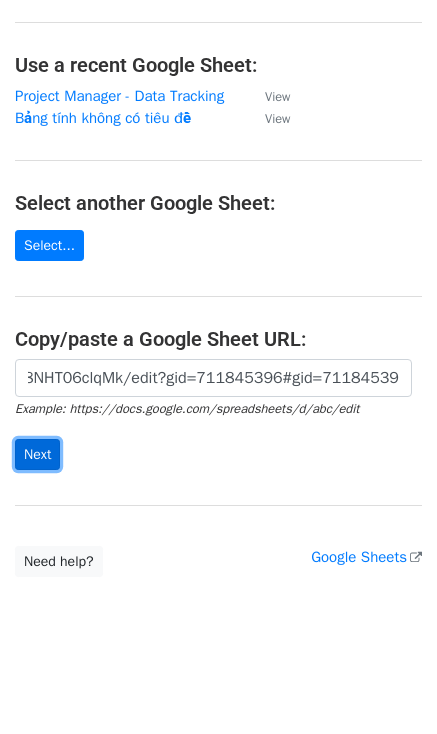 click on "Next" at bounding box center (37, 454) 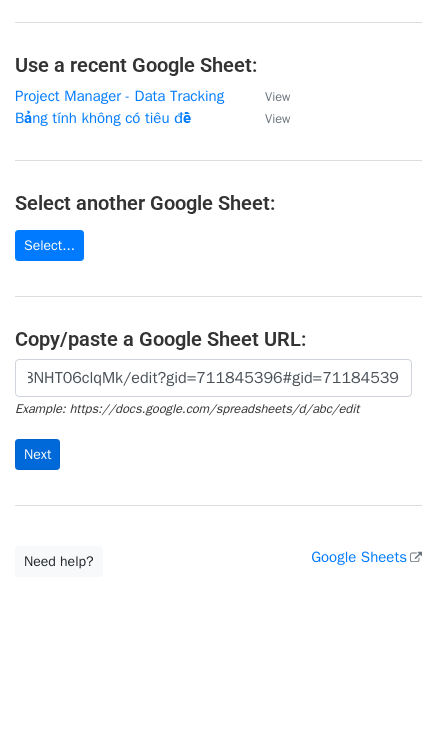 scroll, scrollTop: 0, scrollLeft: 0, axis: both 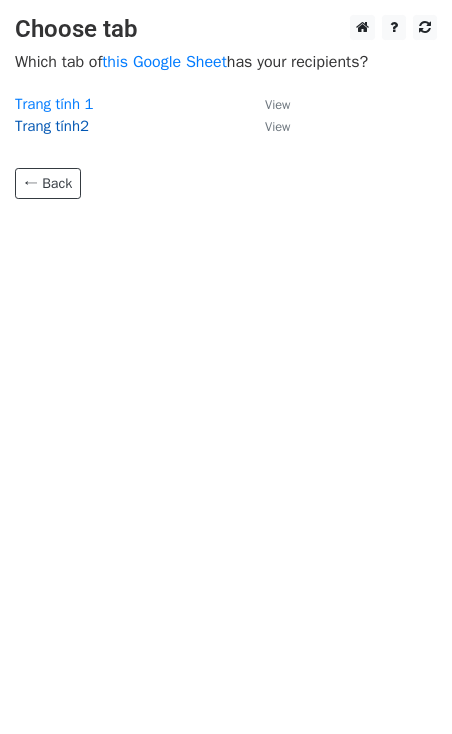 click on "Trang tính2" at bounding box center [52, 126] 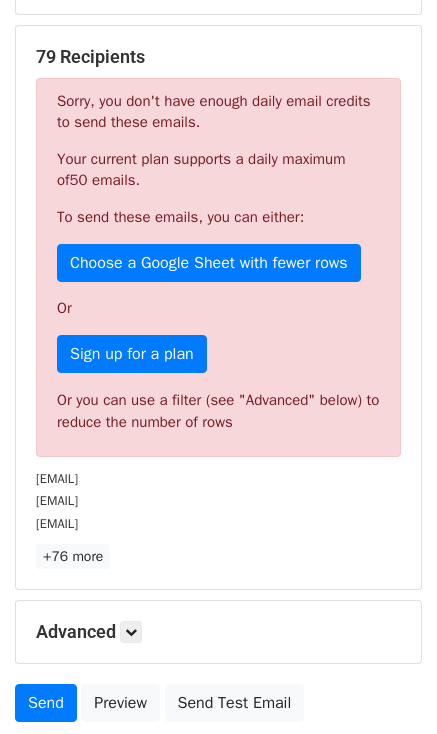 scroll, scrollTop: 500, scrollLeft: 0, axis: vertical 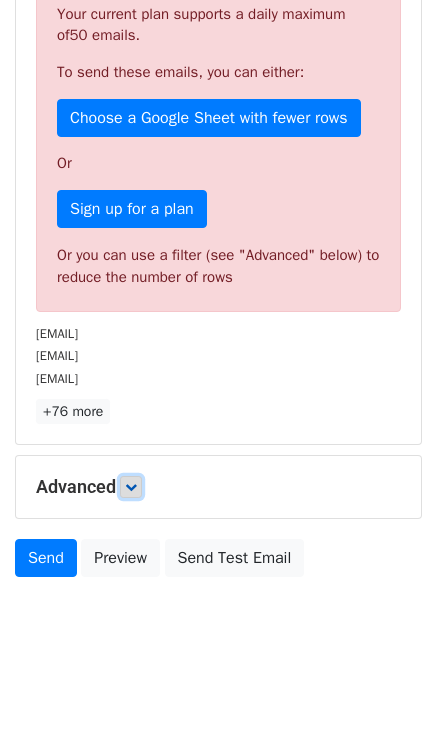 click at bounding box center [131, 487] 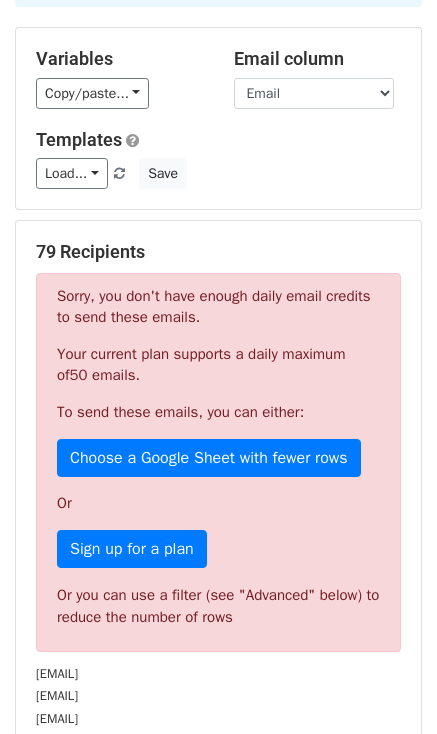 scroll, scrollTop: 0, scrollLeft: 0, axis: both 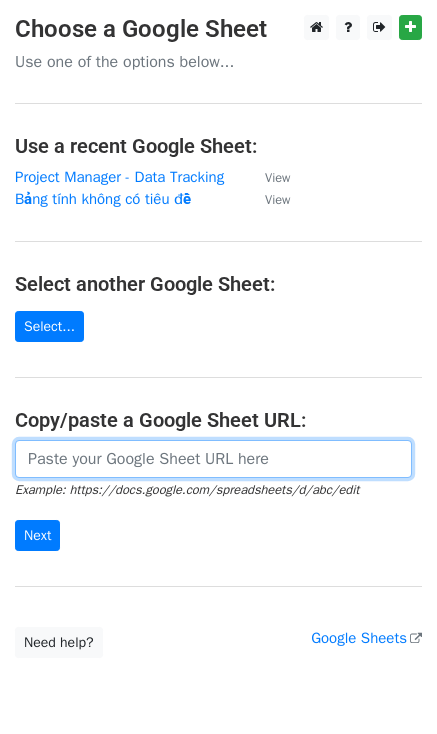 click at bounding box center (213, 459) 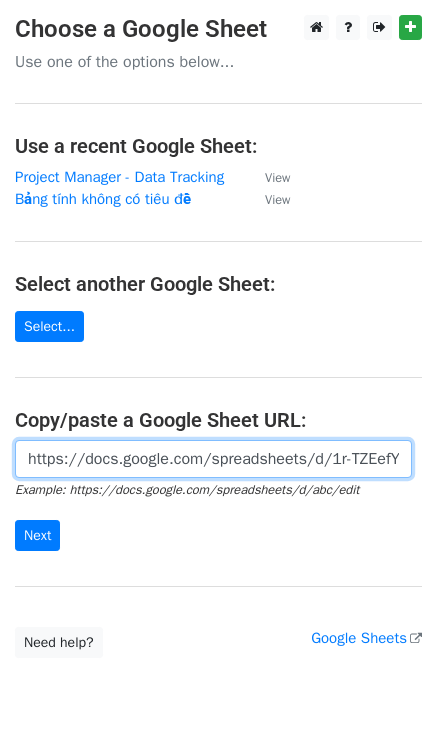 scroll, scrollTop: 0, scrollLeft: 580, axis: horizontal 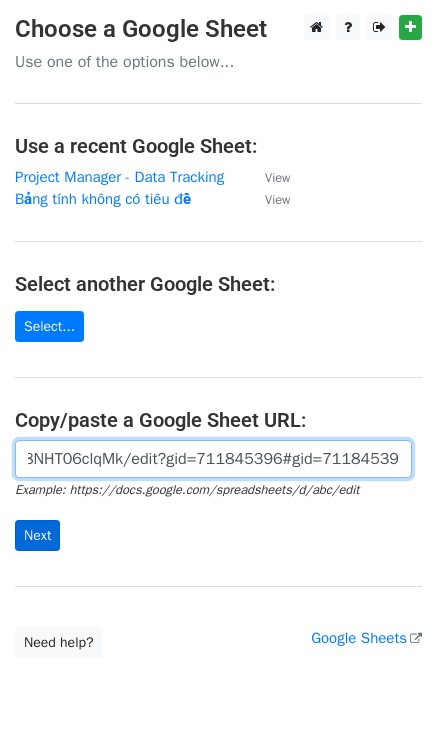 type on "https://docs.google.com/spreadsheets/d/1r-TZEefYFduoIlwAZOApV5HOgX_Wqfc_8NHT06clqMk/edit?gid=711845396#gid=711845396" 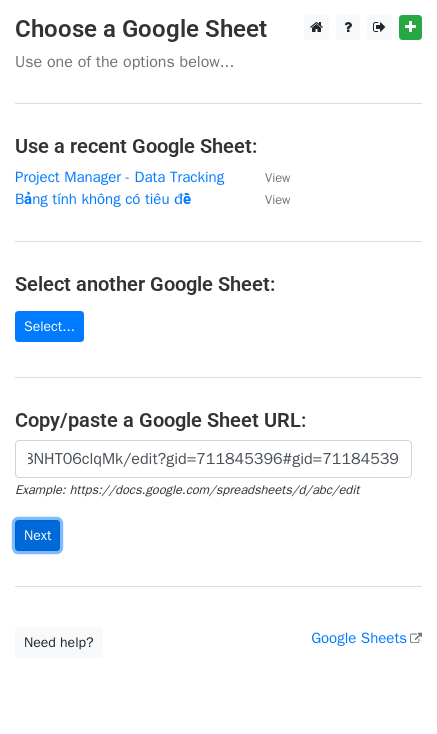 click on "Next" at bounding box center [37, 535] 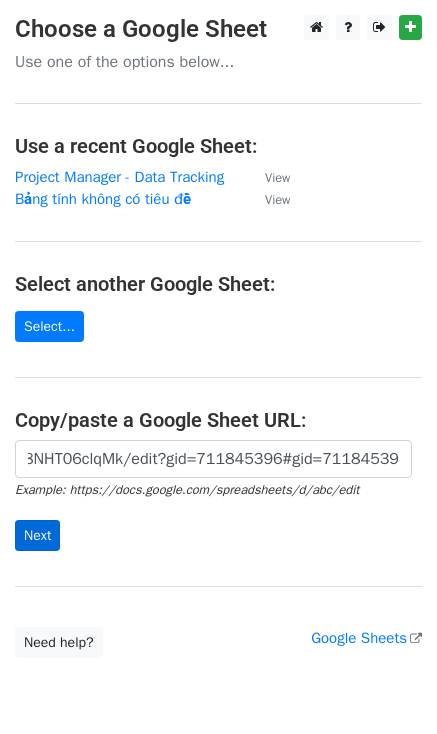 scroll, scrollTop: 0, scrollLeft: 0, axis: both 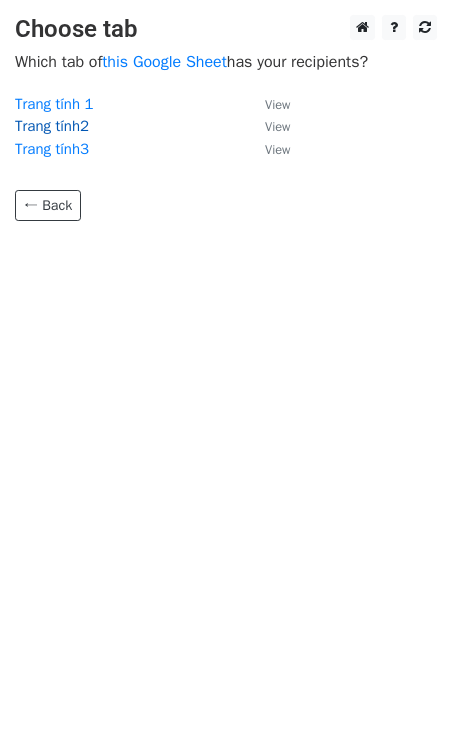 click on "Trang tính2" at bounding box center [52, 126] 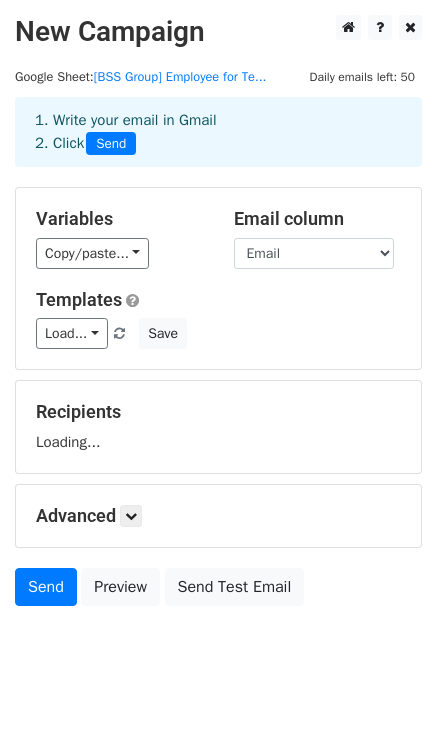 scroll, scrollTop: 0, scrollLeft: 0, axis: both 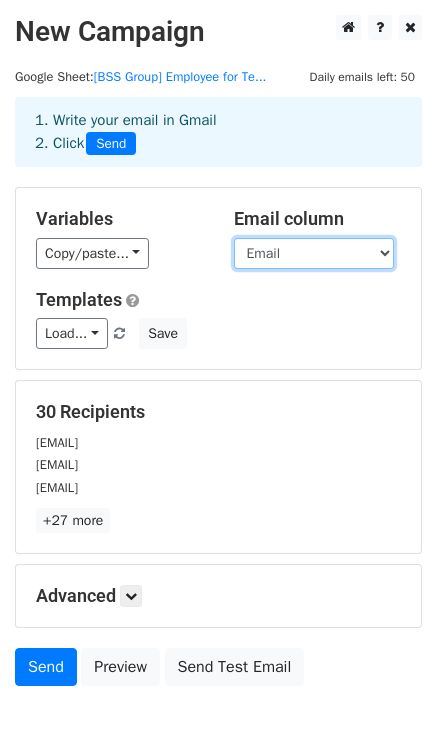 click on "STT
Code
Full Name
Mobile Phone
Email
Date of Birth
Age
Dept
Position
Work Addr
Type
start_working_date" at bounding box center (314, 253) 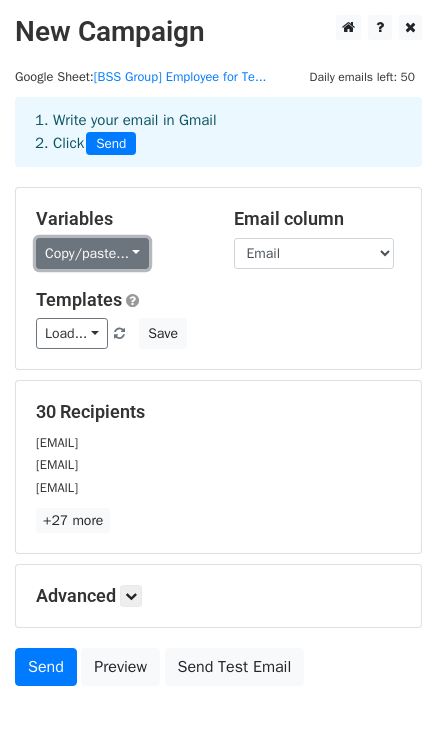 click on "Copy/paste..." at bounding box center (92, 253) 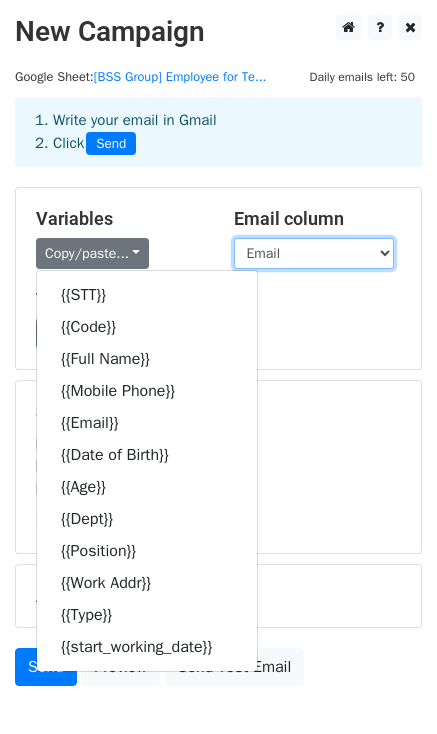 click on "STT
Code
Full Name
Mobile Phone
Email
Date of Birth
Age
Dept
Position
Work Addr
Type
start_working_date" at bounding box center (314, 253) 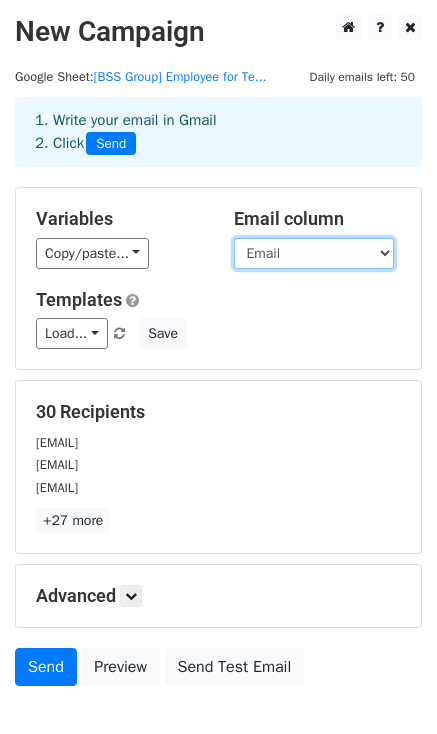 click on "STT
Code
Full Name
Mobile Phone
Email
Date of Birth
Age
Dept
Position
Work Addr
Type
start_working_date" at bounding box center [314, 253] 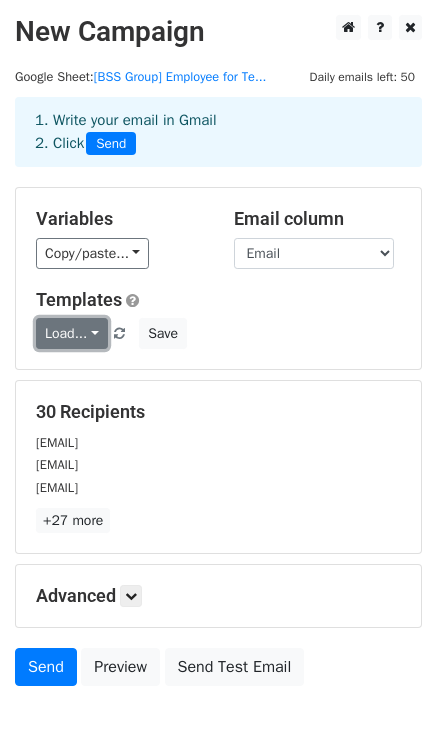 click on "Load..." at bounding box center [72, 333] 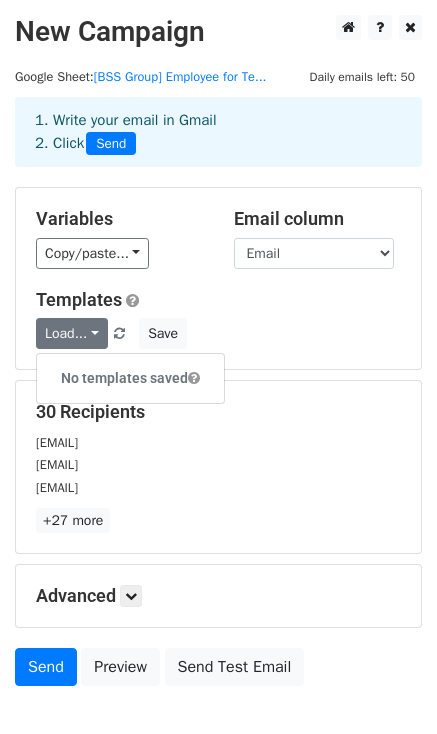 click on "Variables" at bounding box center (120, 219) 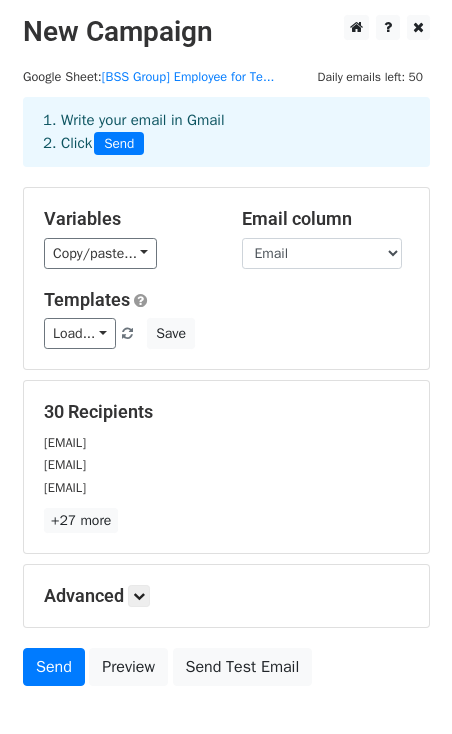 scroll, scrollTop: 116, scrollLeft: 0, axis: vertical 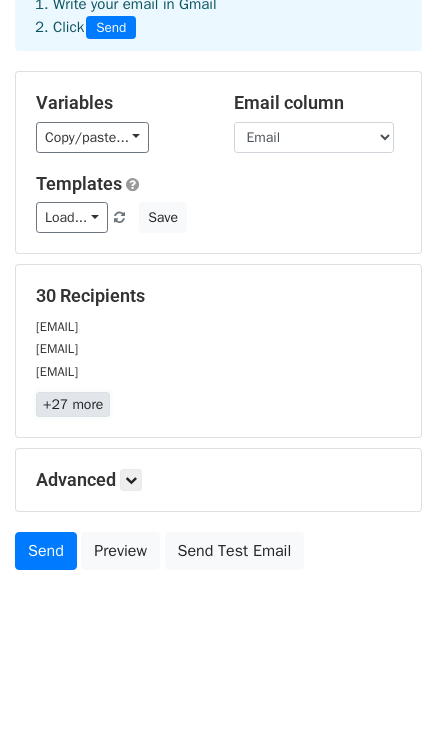 click on "+27 more" at bounding box center (73, 404) 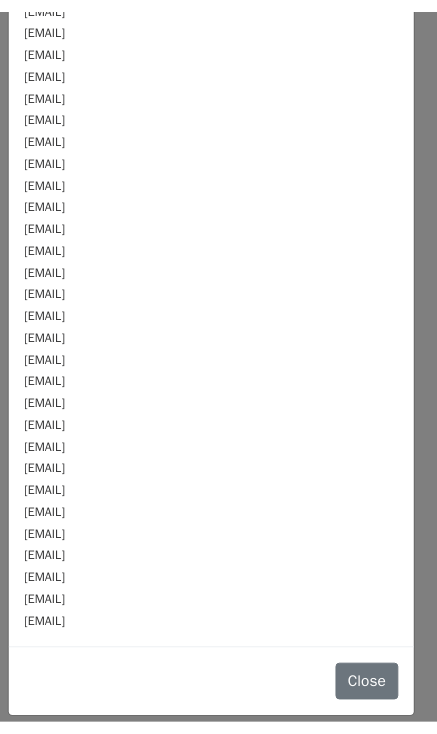 scroll, scrollTop: 0, scrollLeft: 0, axis: both 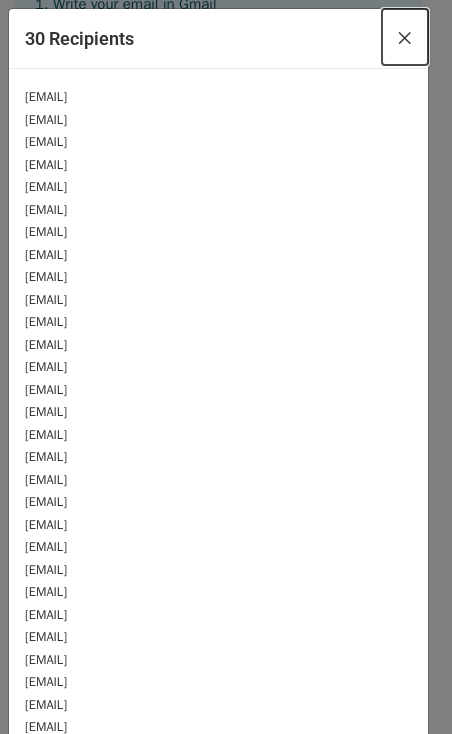click on "×" at bounding box center [405, 37] 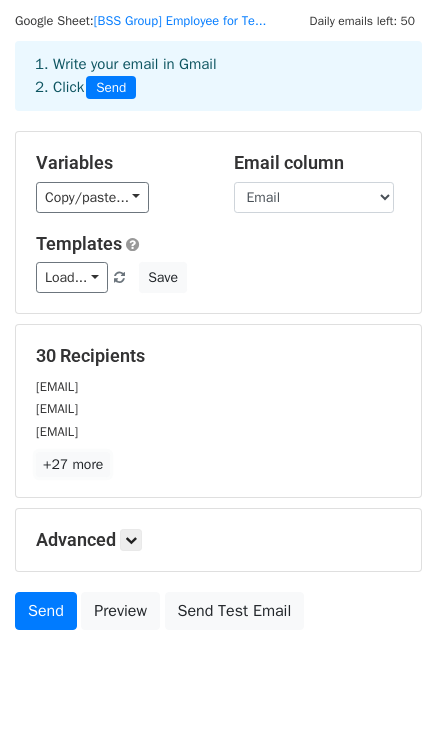 scroll, scrollTop: 0, scrollLeft: 0, axis: both 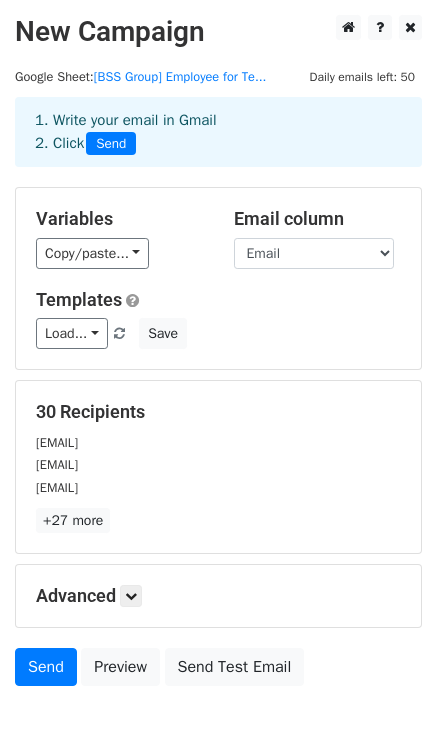 click on "Advanced
Tracking
Track Opens
UTM Codes
Track Clicks
Filters
Only include spreadsheet rows that match the following filters:
Schedule
Send now
Unsubscribe
Add unsubscribe link
Copy unsubscribe link" at bounding box center (218, 596) 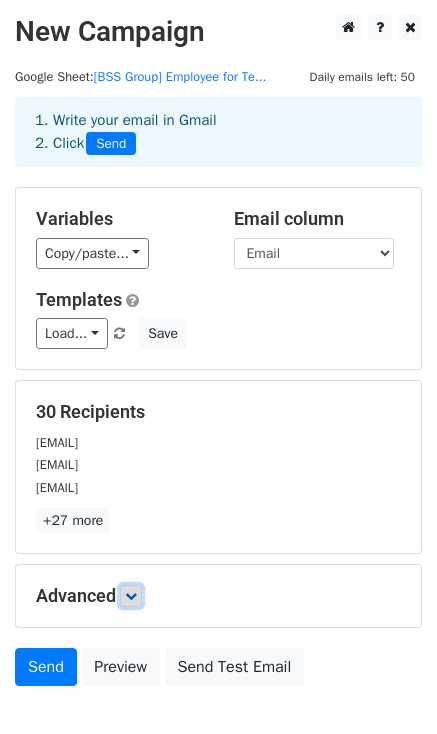 click at bounding box center (131, 596) 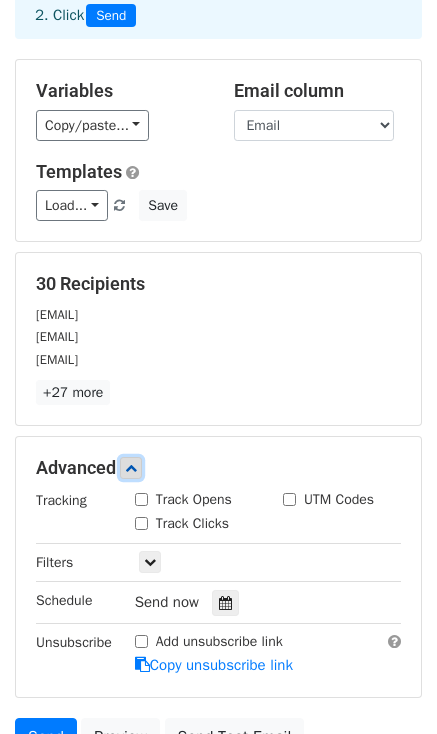 scroll, scrollTop: 300, scrollLeft: 0, axis: vertical 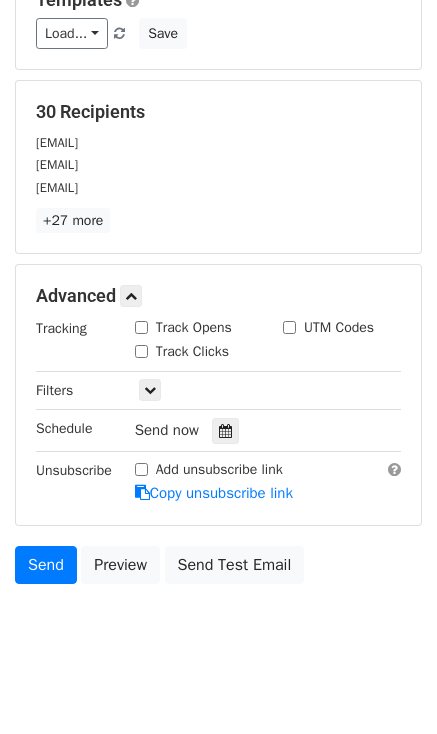 click on "Track Opens" at bounding box center (141, 327) 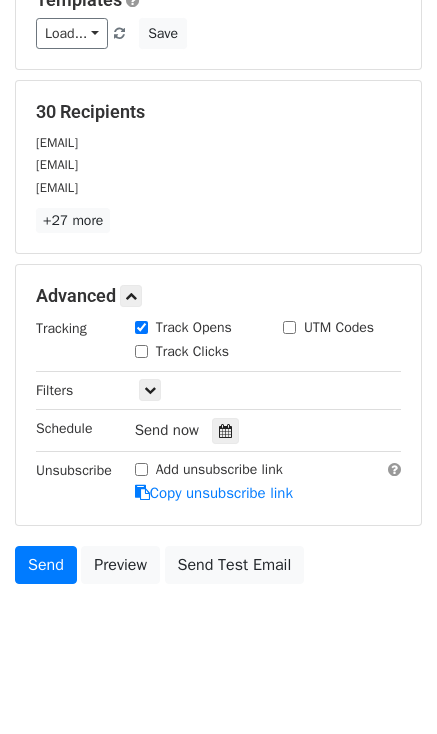 click on "Track Clicks" at bounding box center [141, 351] 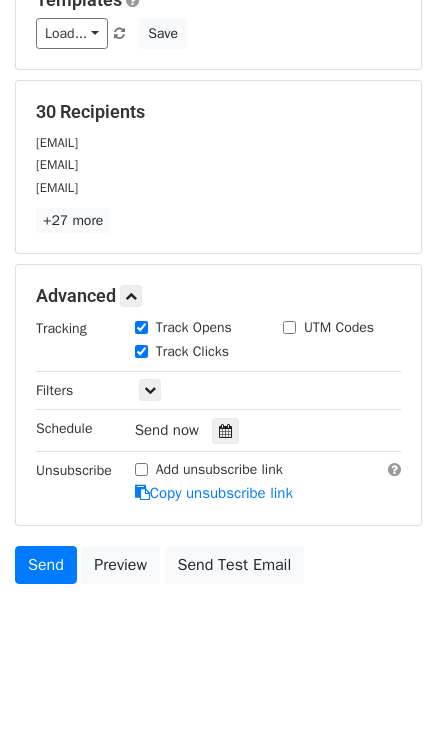 click on "UTM Codes" at bounding box center (328, 327) 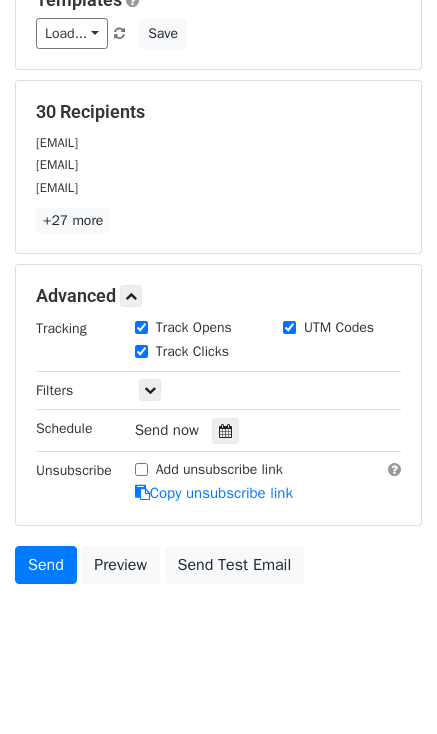 click on "UTM Codes" at bounding box center [289, 327] 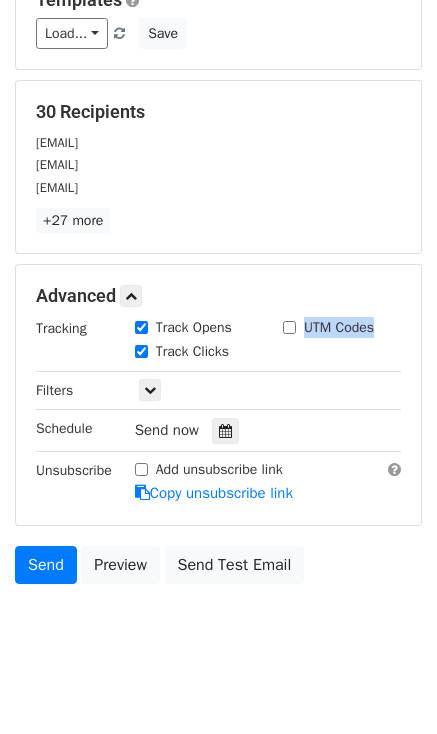 drag, startPoint x: 303, startPoint y: 325, endPoint x: 374, endPoint y: 325, distance: 71 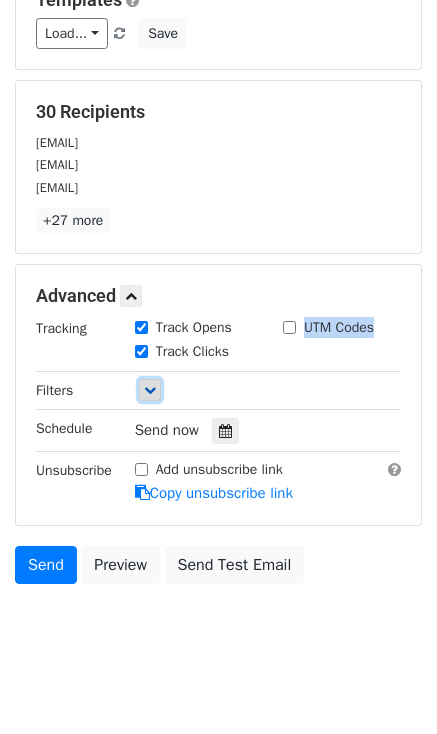 click at bounding box center [150, 390] 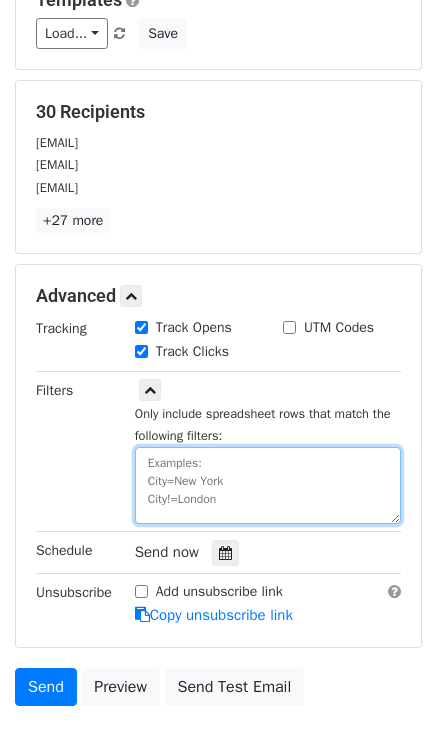 click at bounding box center [268, 485] 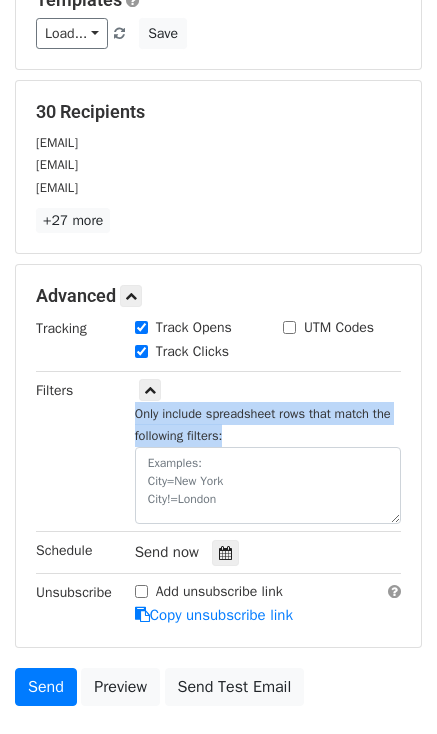 drag, startPoint x: 134, startPoint y: 412, endPoint x: 224, endPoint y: 432, distance: 92.19544 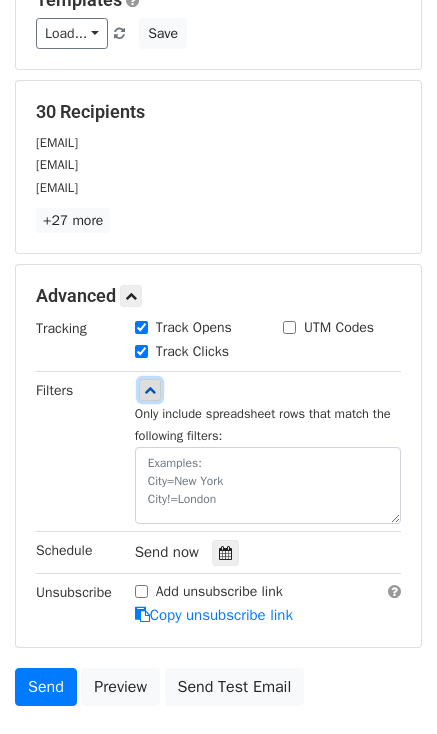 click at bounding box center [150, 390] 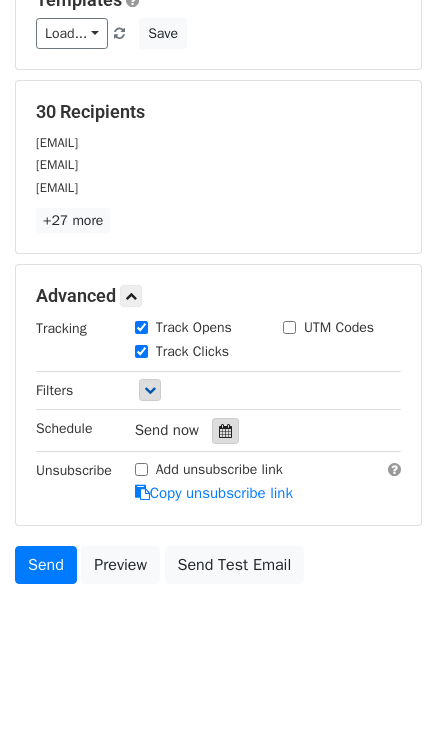 click at bounding box center (225, 431) 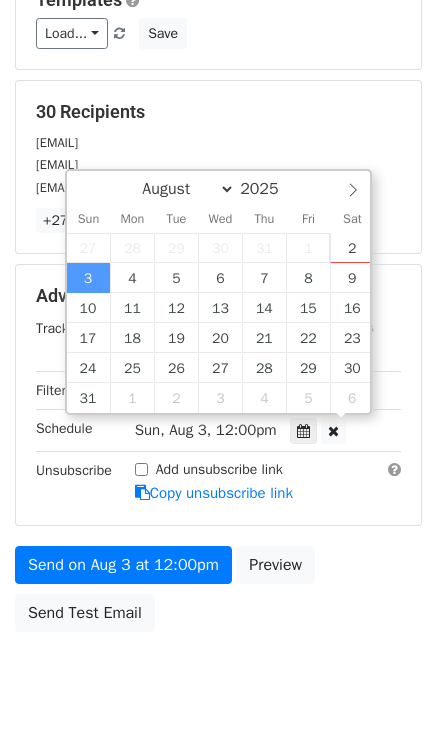 scroll, scrollTop: 0, scrollLeft: 0, axis: both 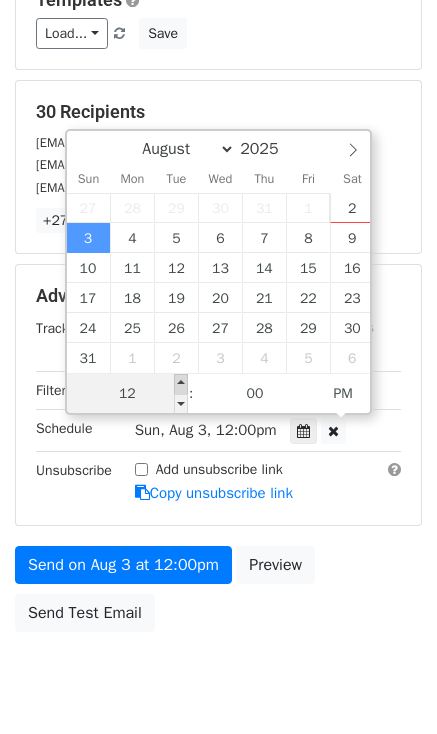 type on "[DATE] [TIME]" 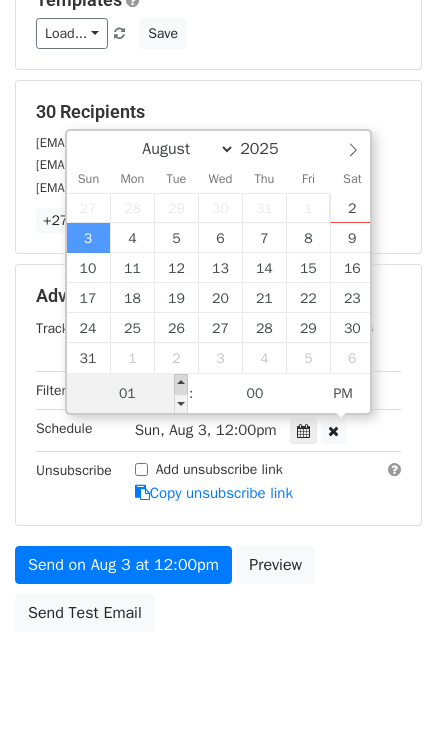 click at bounding box center (181, 384) 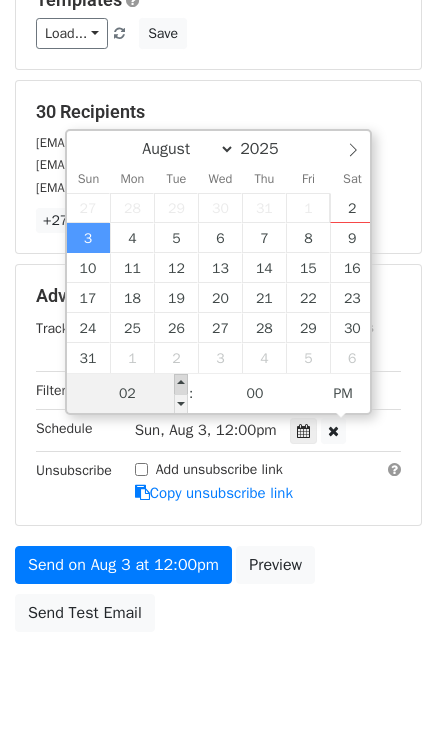 click at bounding box center [181, 384] 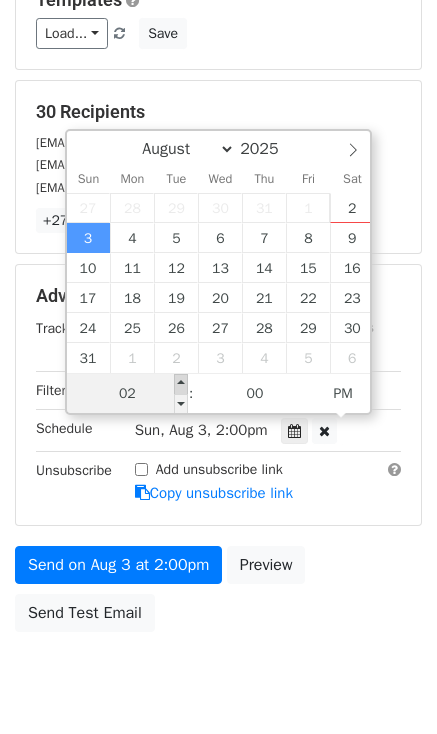 type on "[DATE] [TIME]" 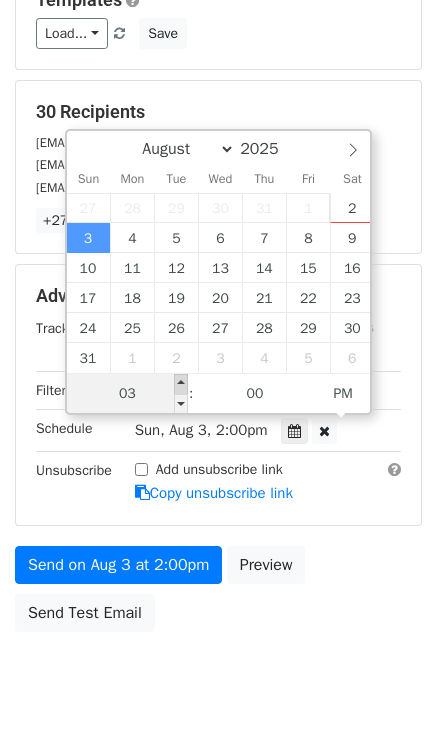 click at bounding box center (181, 384) 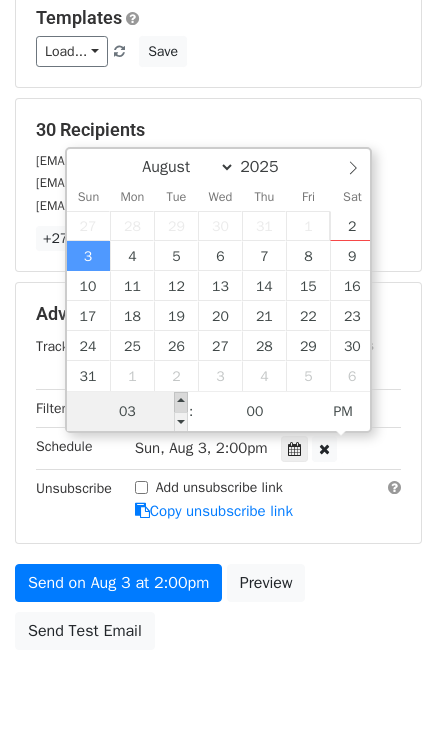 type on "[DATE] [TIME]" 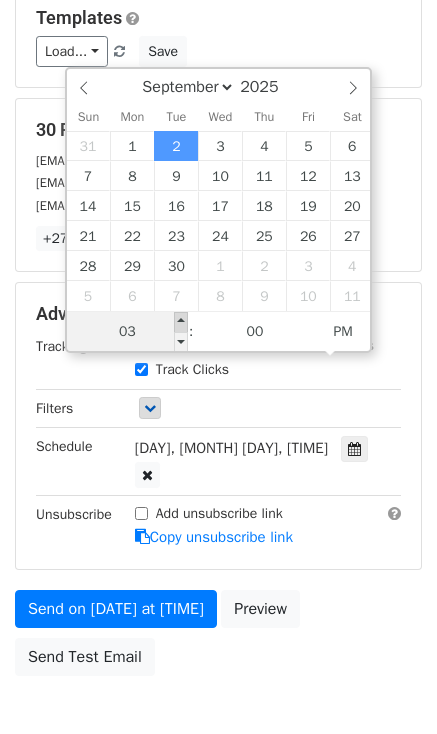 type on "[DATE] [TIME]" 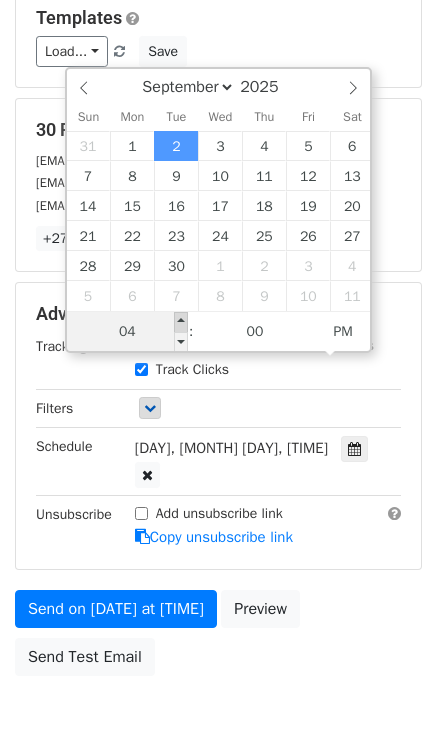 click at bounding box center [181, 322] 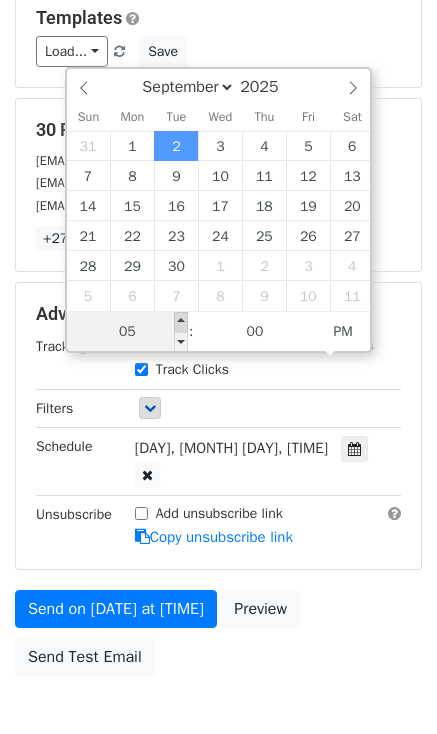 click at bounding box center (181, 322) 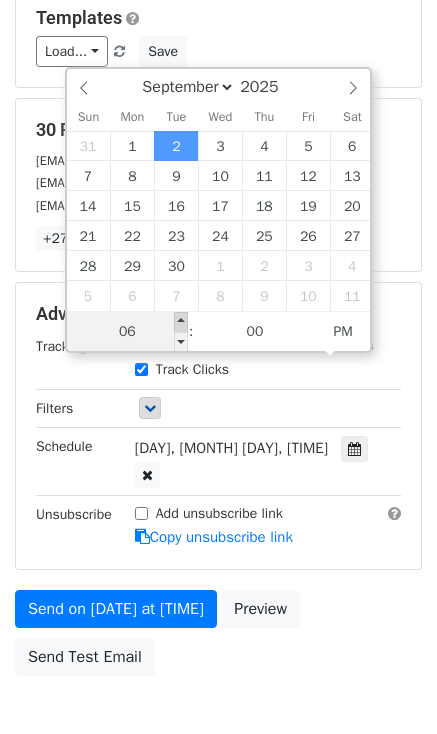 click at bounding box center (181, 322) 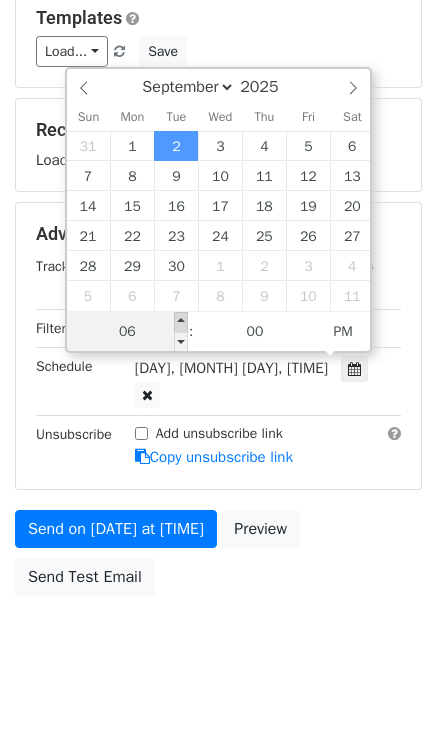 type on "[DATE] [TIME]" 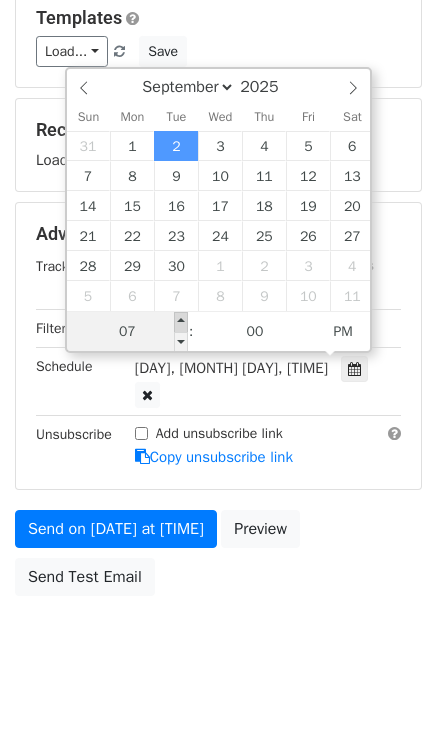 click at bounding box center (181, 322) 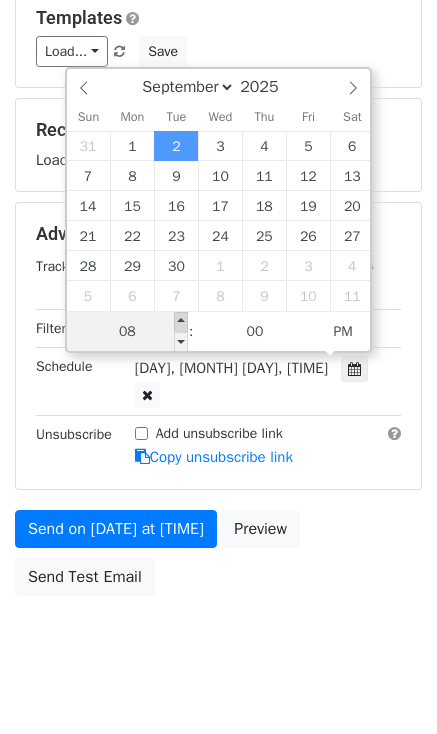 click at bounding box center [181, 322] 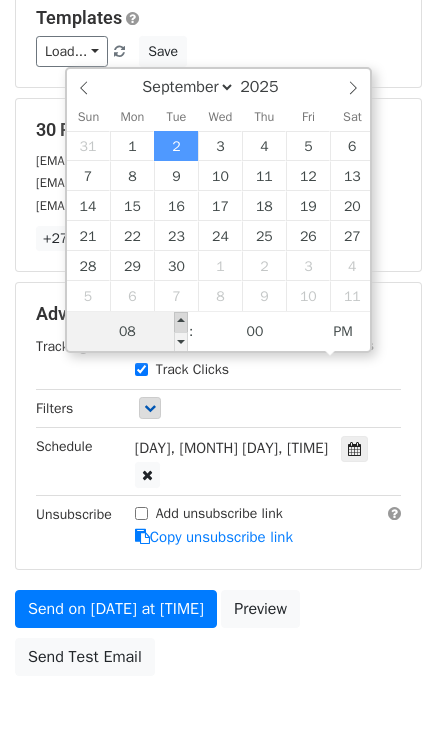 type on "[DATE] [TIME]" 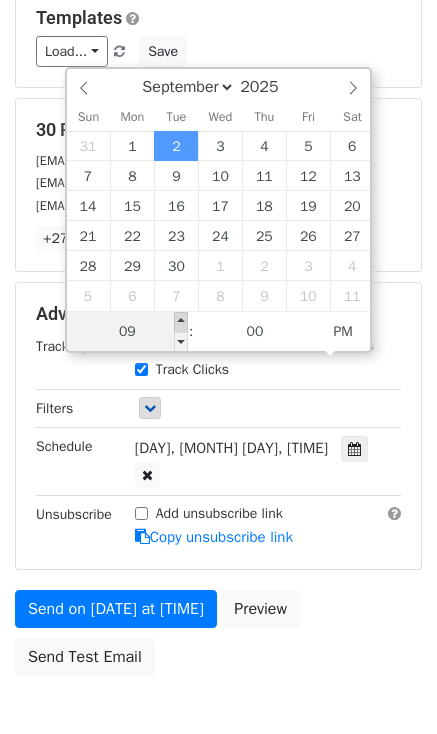 click at bounding box center (181, 322) 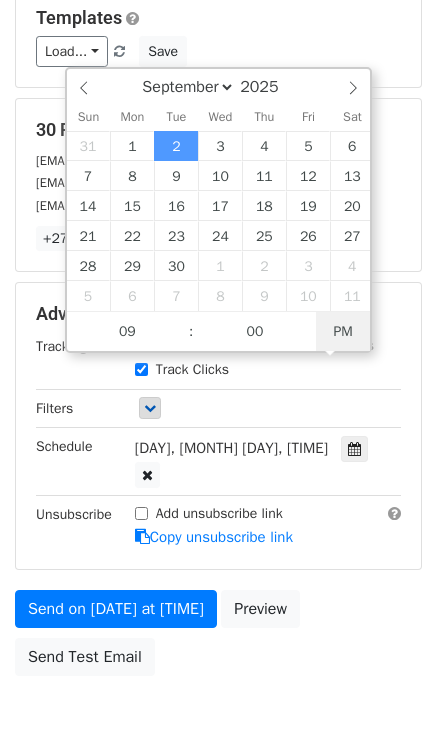 type on "[DATE] [TIME]" 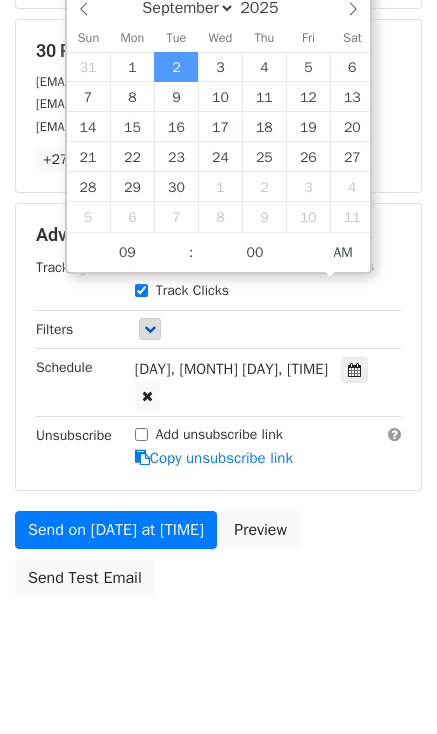 scroll, scrollTop: 362, scrollLeft: 0, axis: vertical 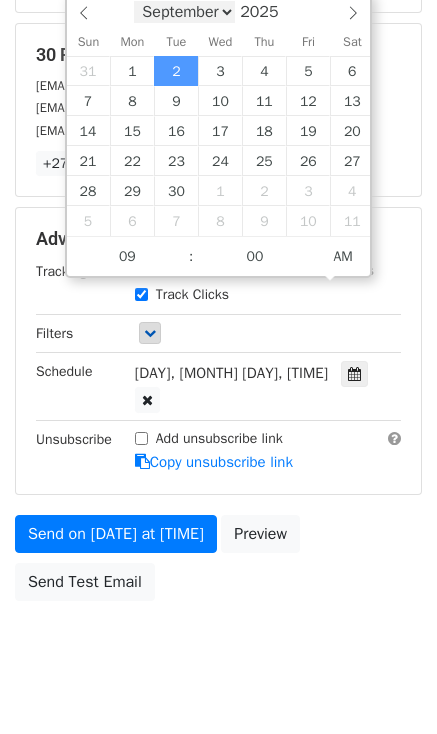 click on "[MONTH] [MONTH] [MONTH] [MONTH] [MONTH]" at bounding box center [185, 12] 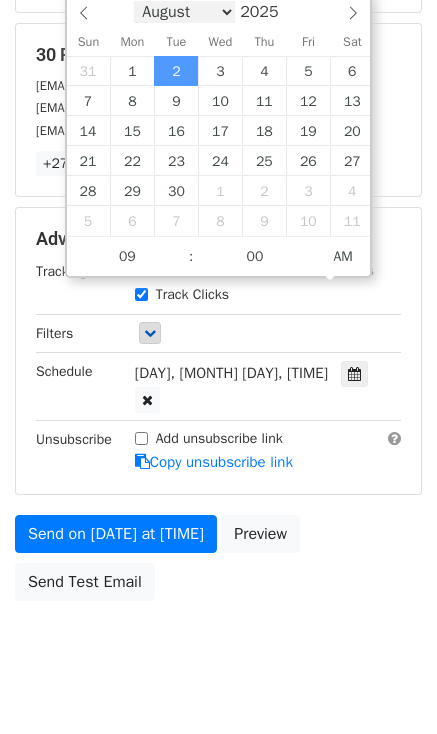click on "[MONTH] [MONTH] [MONTH] [MONTH] [MONTH]" at bounding box center [185, 12] 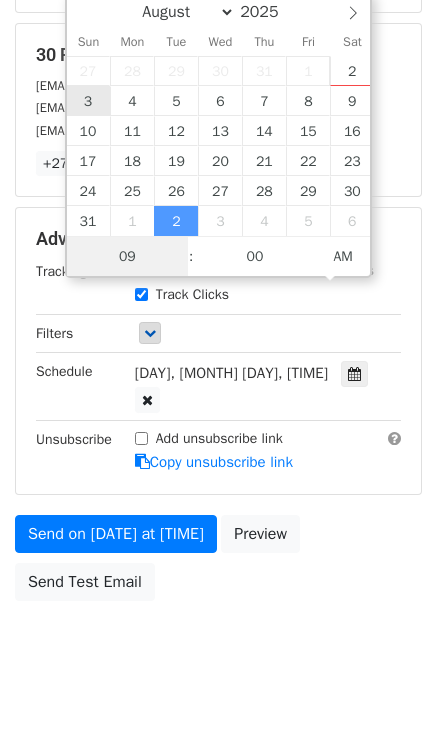 type on "[DATE] [TIME]" 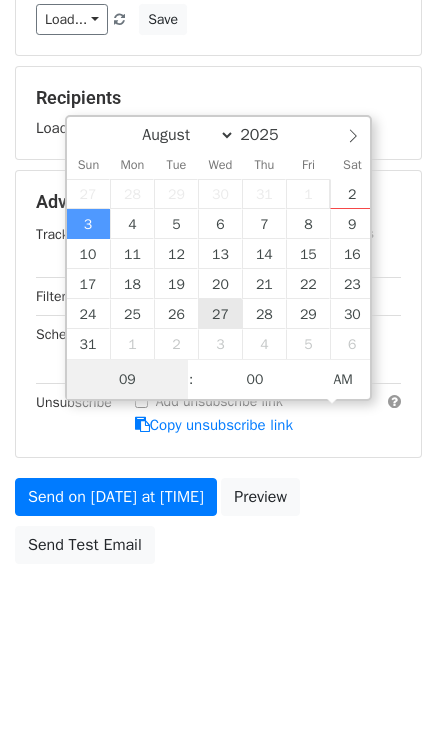 scroll, scrollTop: 282, scrollLeft: 0, axis: vertical 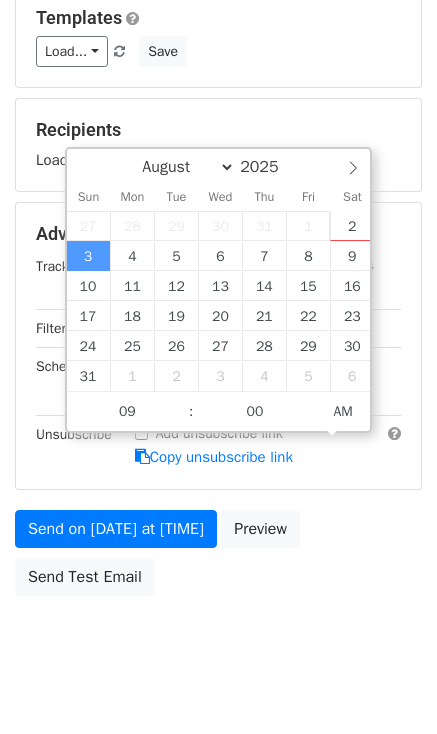 click on "New Campaign
Daily emails left: 50
Google Sheet:
[BSS Group] Employee for Te...
1. Write your email in Gmail
2. Click
Send
Variables
Copy/paste...
{{STT}}
{{Code}}
{{Full Name}}
{{Mobile Phone}}
{{Email}}
{{Date of Birth}}
{{Age}}
{{Dept}}
{{Position}}
{{Work Addr}}
{{Type}}
{{start_working_date}}
Email column
STT
Code
Full Name
Mobile Phone
Email
Date of Birth
Age
Dept
Position
Work Addr
Type
start_working_date
Templates
Load...
No templates saved
Save
Recipients Loading...
Advanced
Tracking
Track Opens
UTM Codes
Track Clicks
Filters
Only include spreadsheet rows that match the following filters:
Schedule" at bounding box center (218, 209) 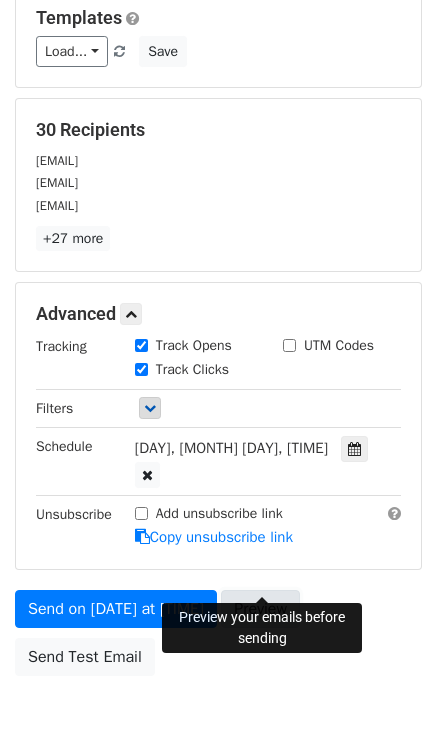 click on "Preview" at bounding box center (260, 609) 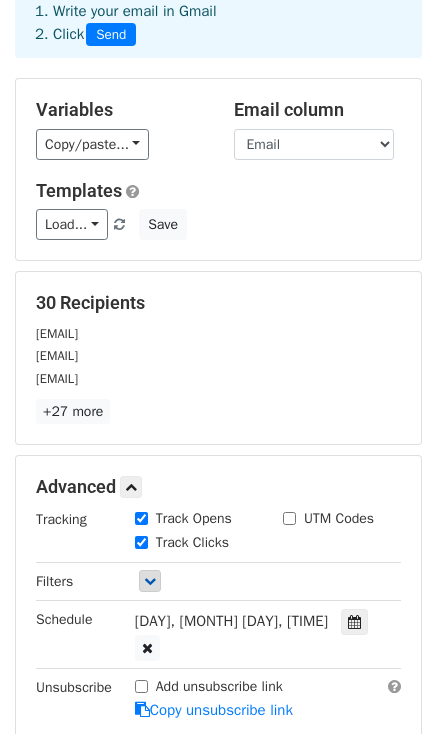 scroll, scrollTop: 0, scrollLeft: 0, axis: both 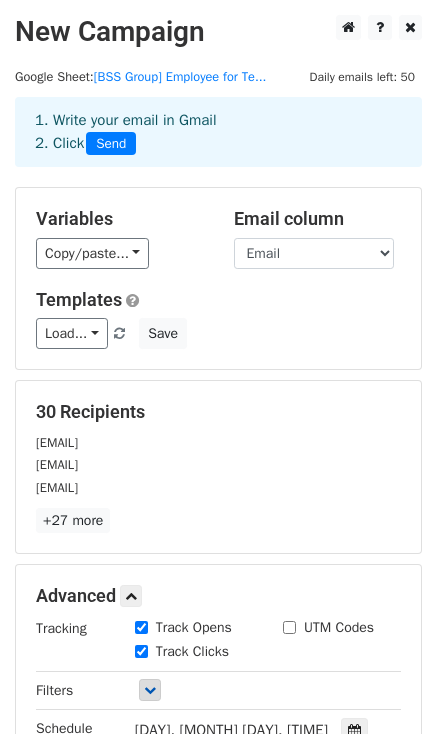 click on "New Campaign" at bounding box center [218, 32] 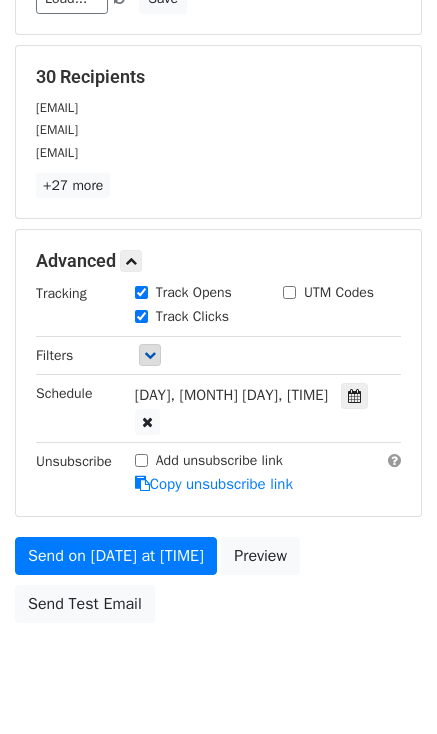 scroll, scrollTop: 362, scrollLeft: 0, axis: vertical 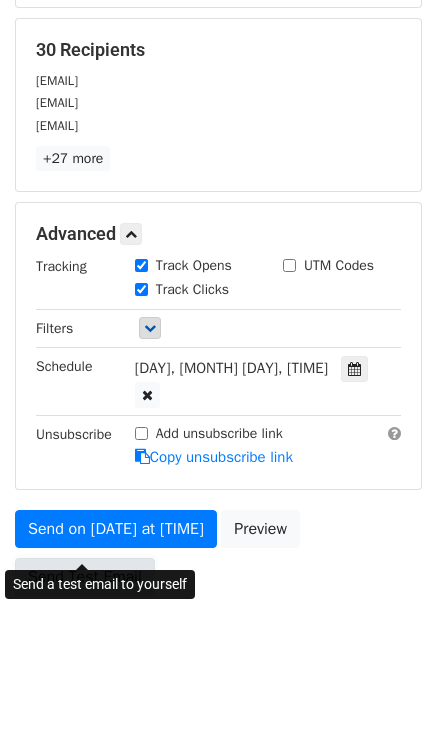 click on "Send Test Email" at bounding box center (85, 577) 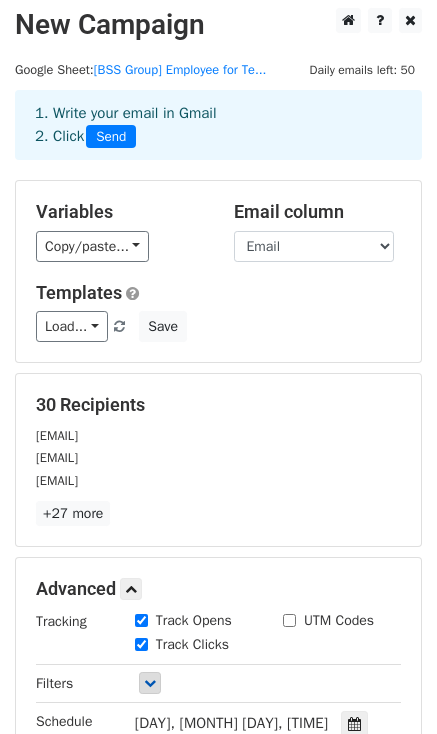 scroll, scrollTop: 362, scrollLeft: 0, axis: vertical 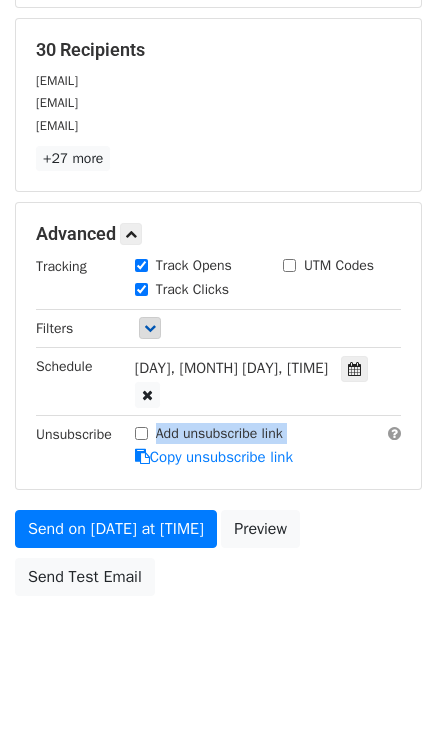 drag, startPoint x: 156, startPoint y: 406, endPoint x: 297, endPoint y: 408, distance: 141.01419 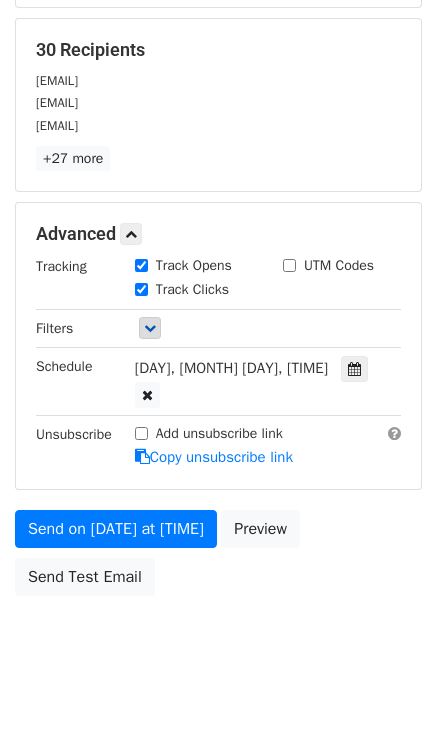 click on "New Campaign
Daily emails left: 50
Google Sheet:
[BSS Group] Employee for Te...
1. Write your email in Gmail
2. Click
Send
Variables
Copy/paste...
{{STT}}
{{Code}}
{{Full Name}}
{{Mobile Phone}}
{{Email}}
{{Date of Birth}}
{{Age}}
{{Dept}}
{{Position}}
{{Work Addr}}
{{Type}}
{{start_working_date}}
Email column
STT
Code
Full Name
Mobile Phone
Email
Date of Birth
Age
Dept
Position
Work Addr
Type
start_working_date
Templates
Load...
No templates saved
Save
30 Recipients
[EMAIL]
[EMAIL]
[EMAIL]
+27 more
30 Recipients
×
[EMAIL]
[EMAIL]
[EMAIL]
[EMAIL]
[EMAIL]
[EMAIL]
[EMAIL]
[EMAIL]
[EMAIL]
[EMAIL]
[EMAIL]
[EMAIL]
[EMAIL]
[EMAIL]
[EMAIL]
[EMAIL]
[EMAIL]
[EMAIL]
[EMAIL]
[EMAIL]
[EMAIL]
[EMAIL]
[EMAIL]
[EMAIL]
[EMAIL]
[EMAIL]
[EMAIL]
[EMAIL]
[EMAIL]
[EMAIL]
[EMAIL]" at bounding box center (218, 169) 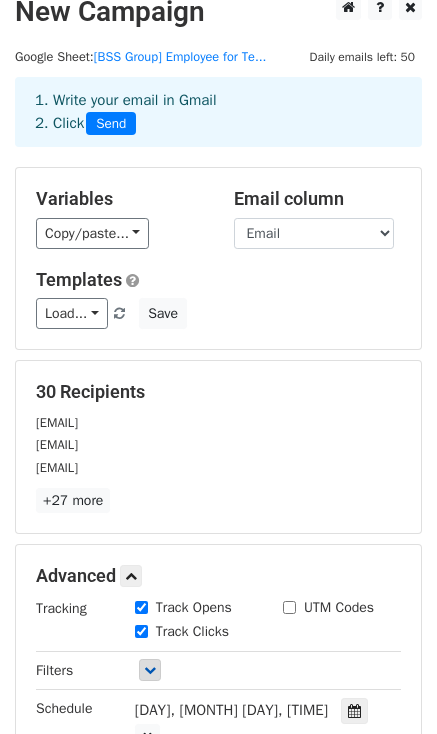 scroll, scrollTop: 362, scrollLeft: 0, axis: vertical 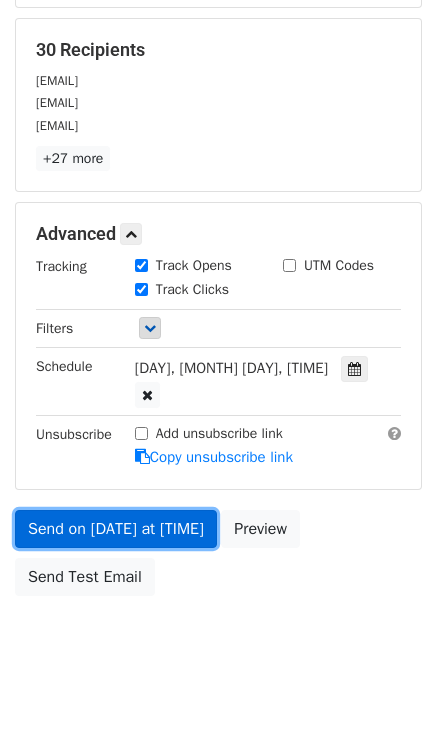 click on "Send on [DATE] at [TIME]" at bounding box center (116, 529) 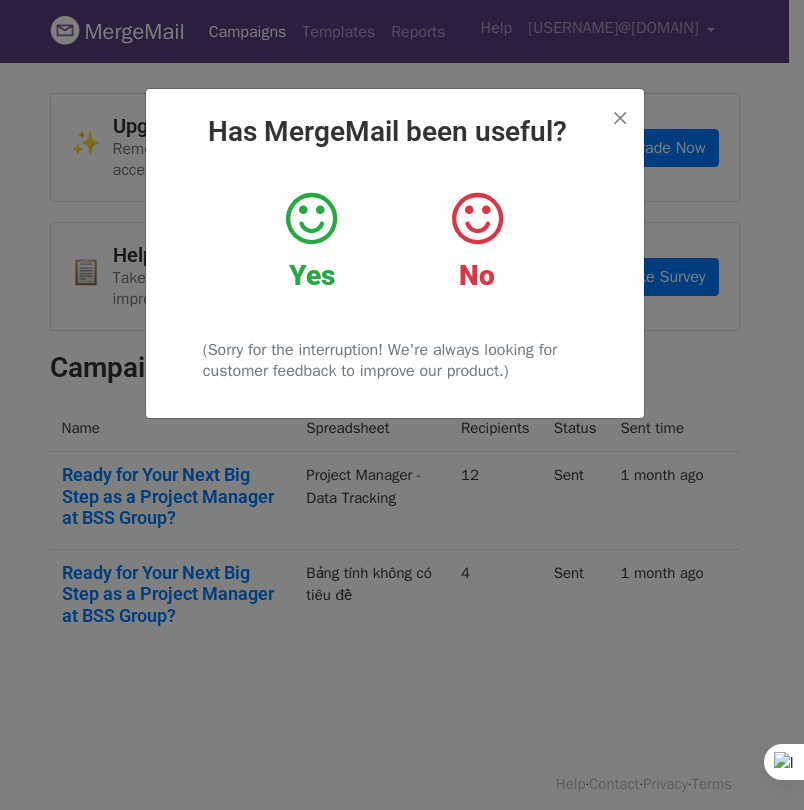 scroll, scrollTop: 0, scrollLeft: 0, axis: both 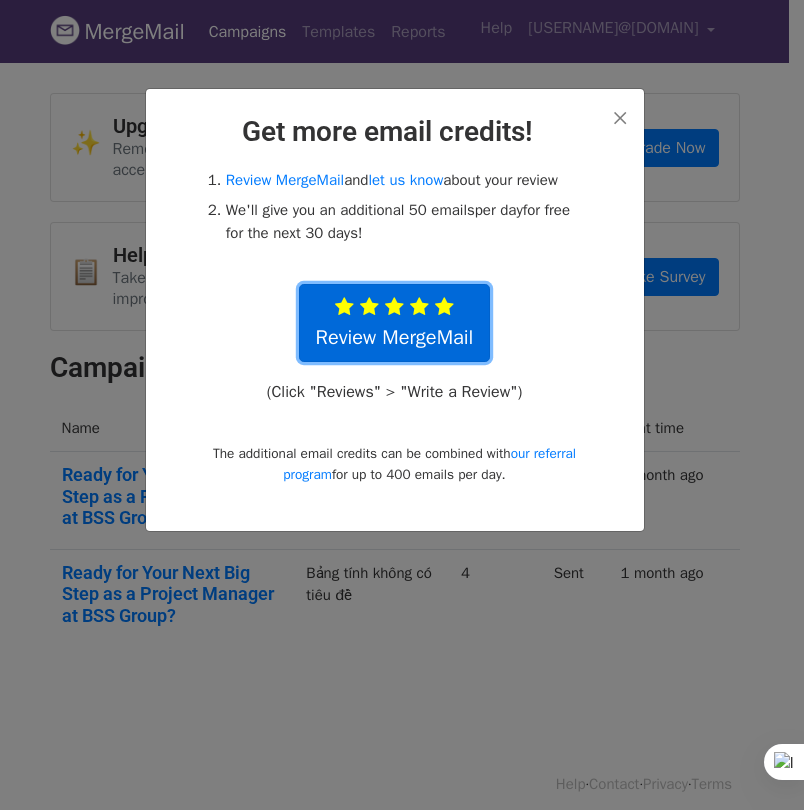 click at bounding box center [394, 307] 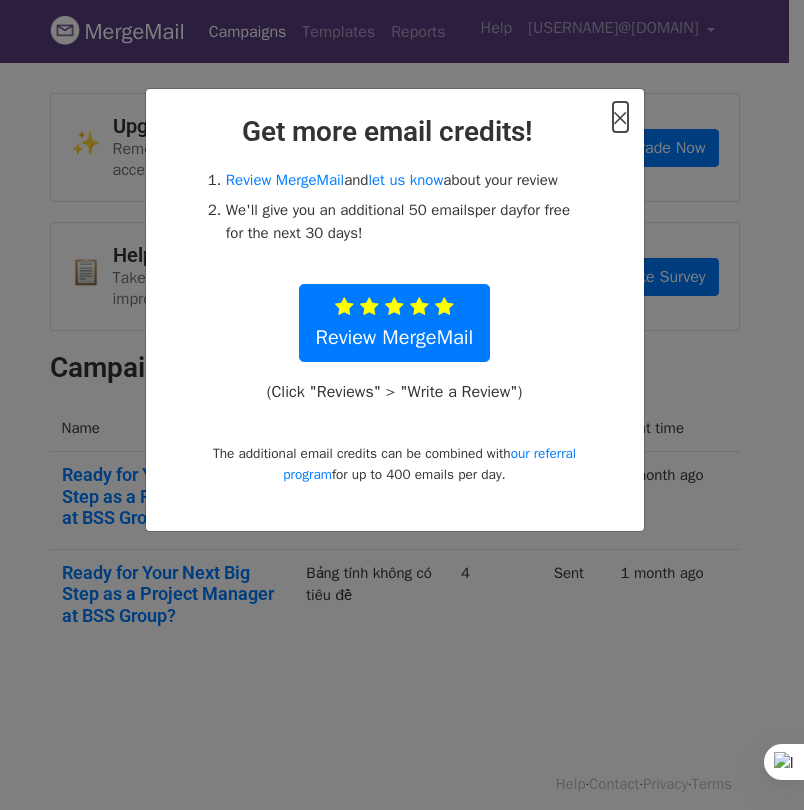 click on "×" at bounding box center [620, 117] 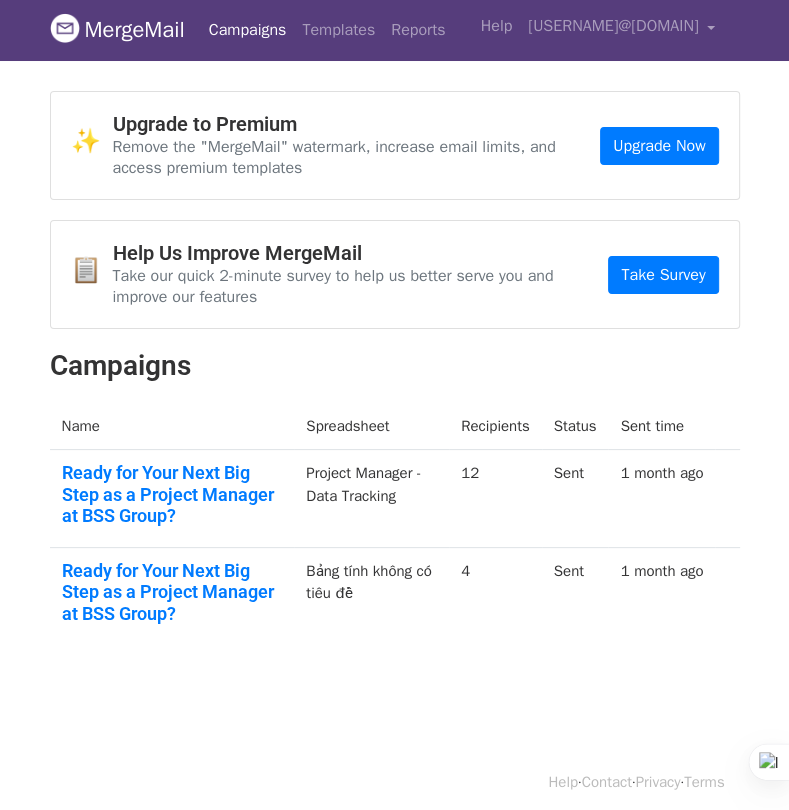 scroll, scrollTop: 0, scrollLeft: 0, axis: both 